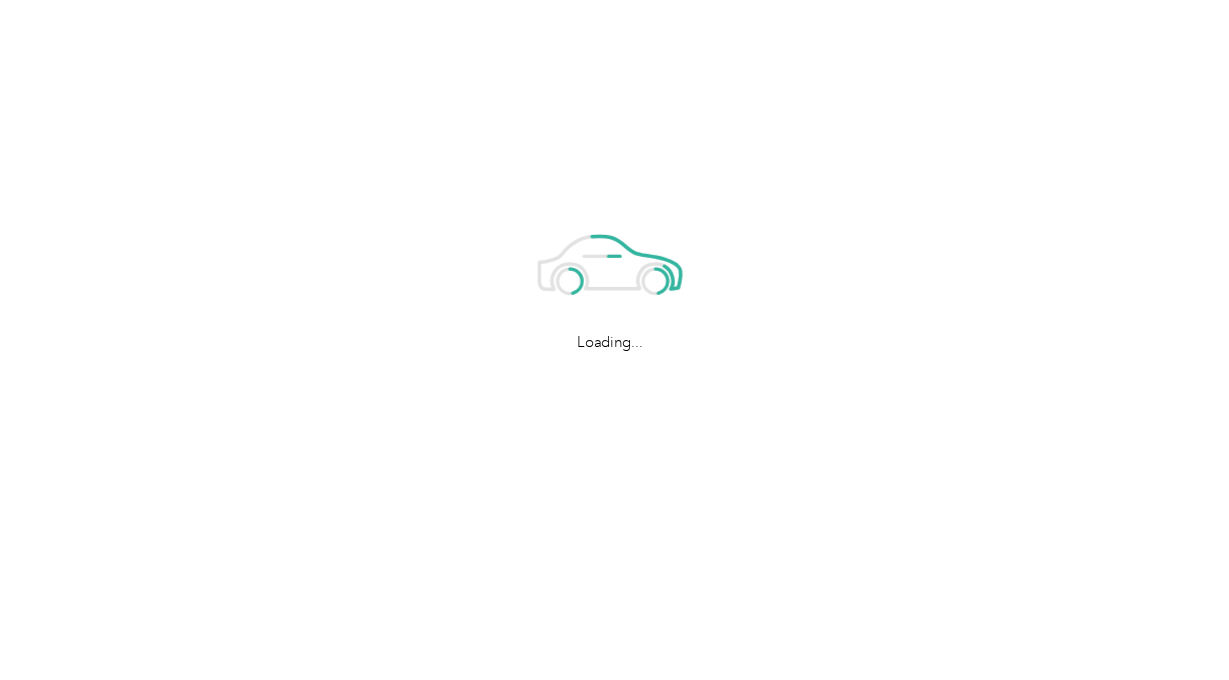 scroll, scrollTop: 0, scrollLeft: 0, axis: both 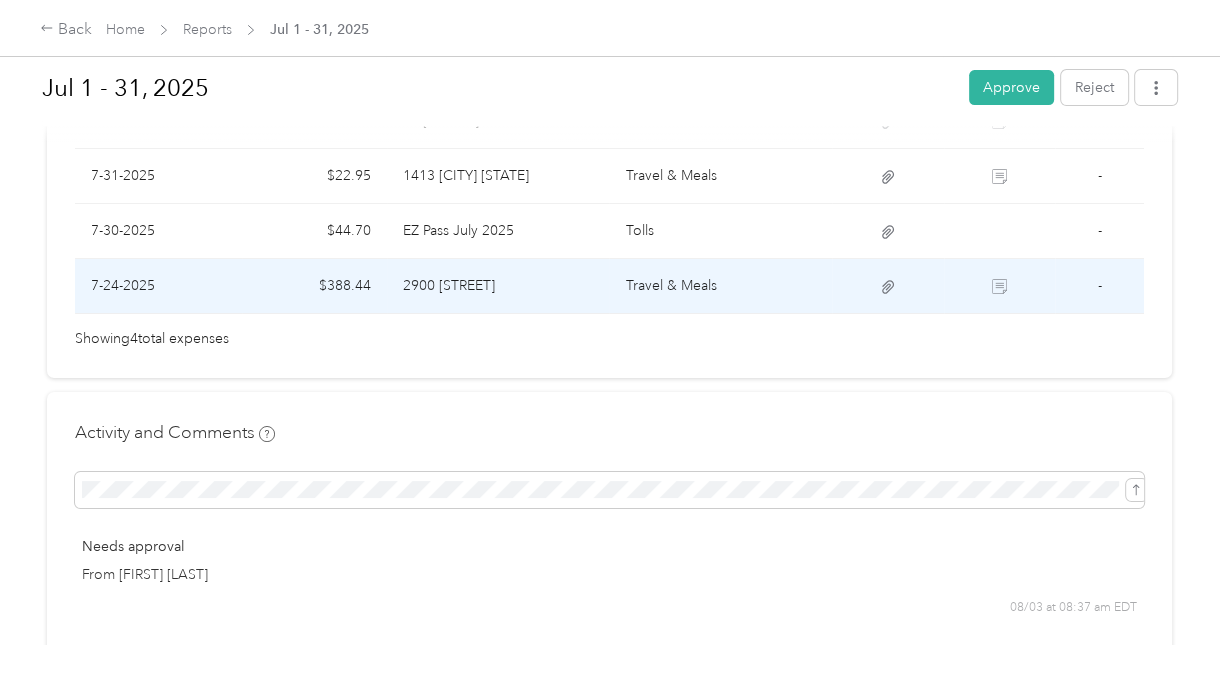 click on "2900 [STREET]" at bounding box center (498, 286) 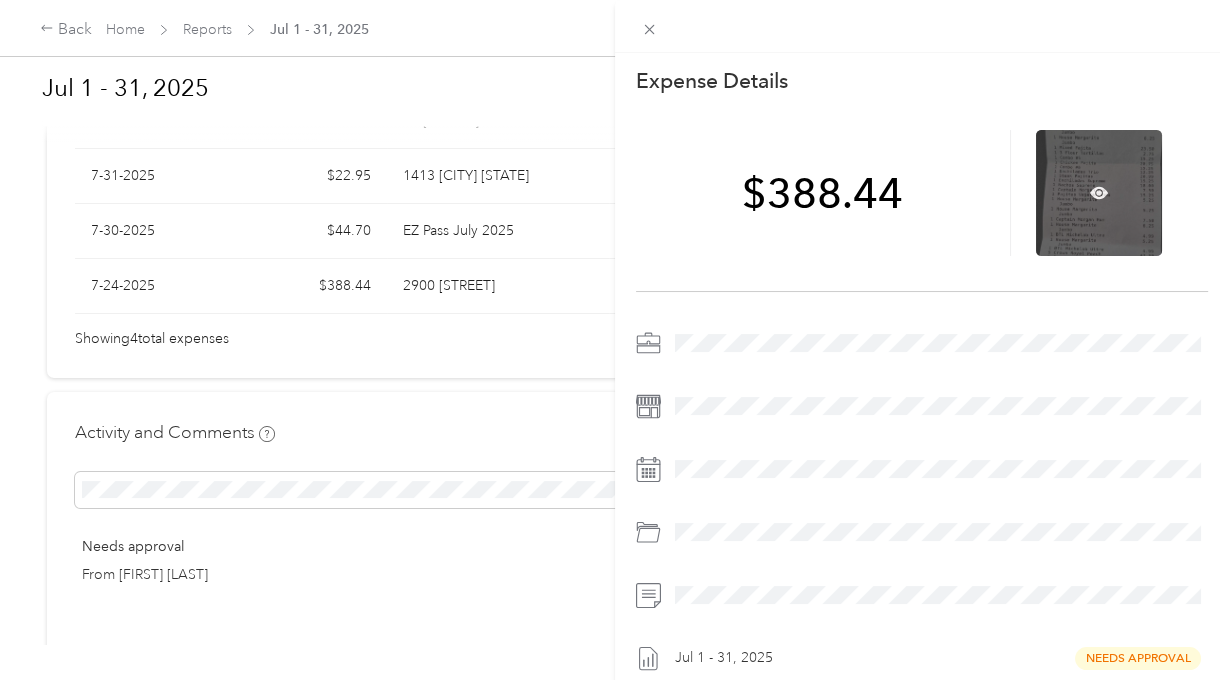 click at bounding box center (1099, 193) 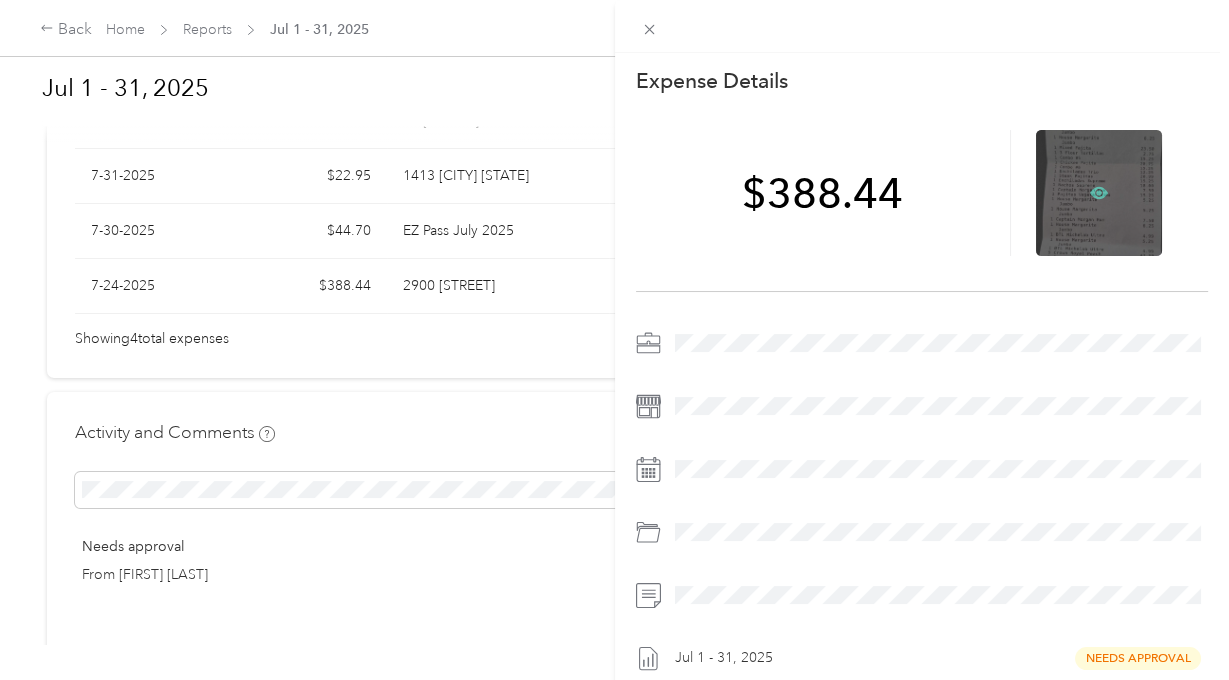 click 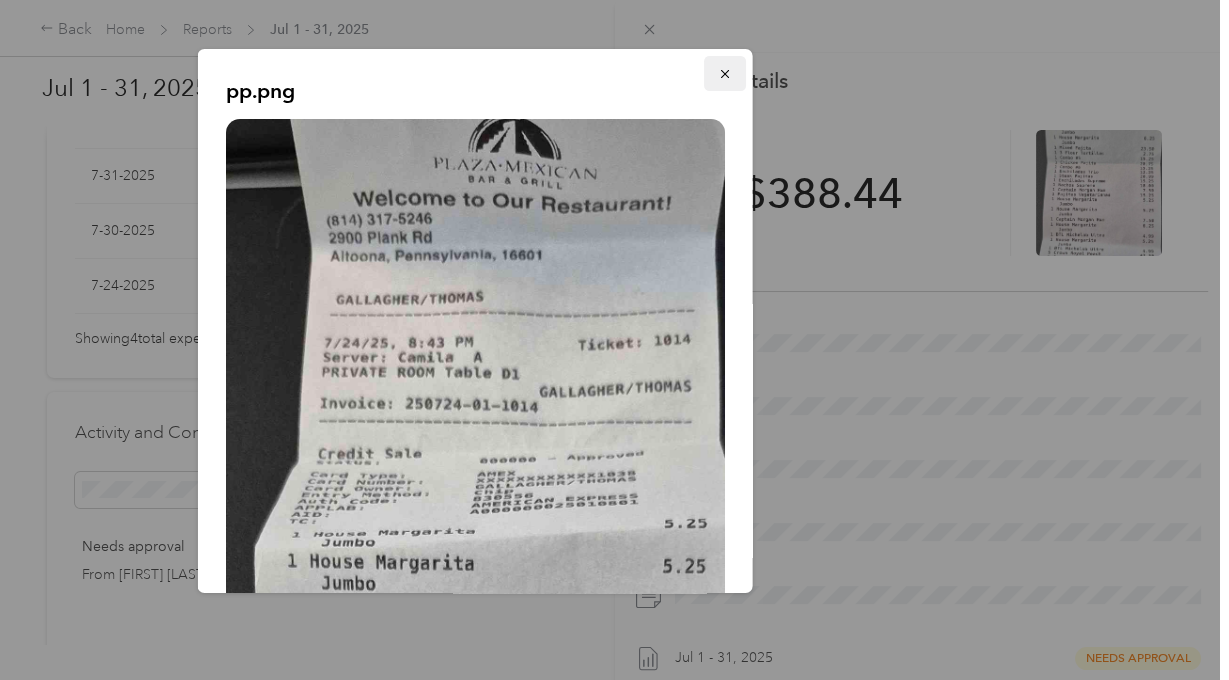 click 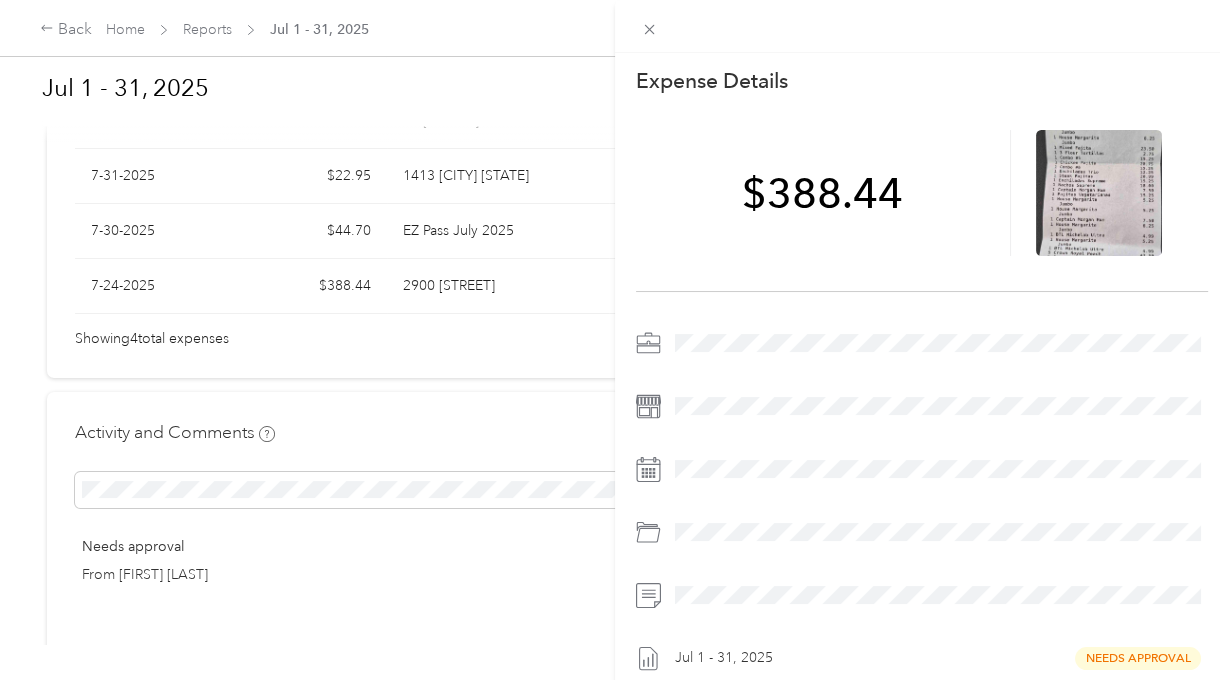 scroll, scrollTop: 611, scrollLeft: 0, axis: vertical 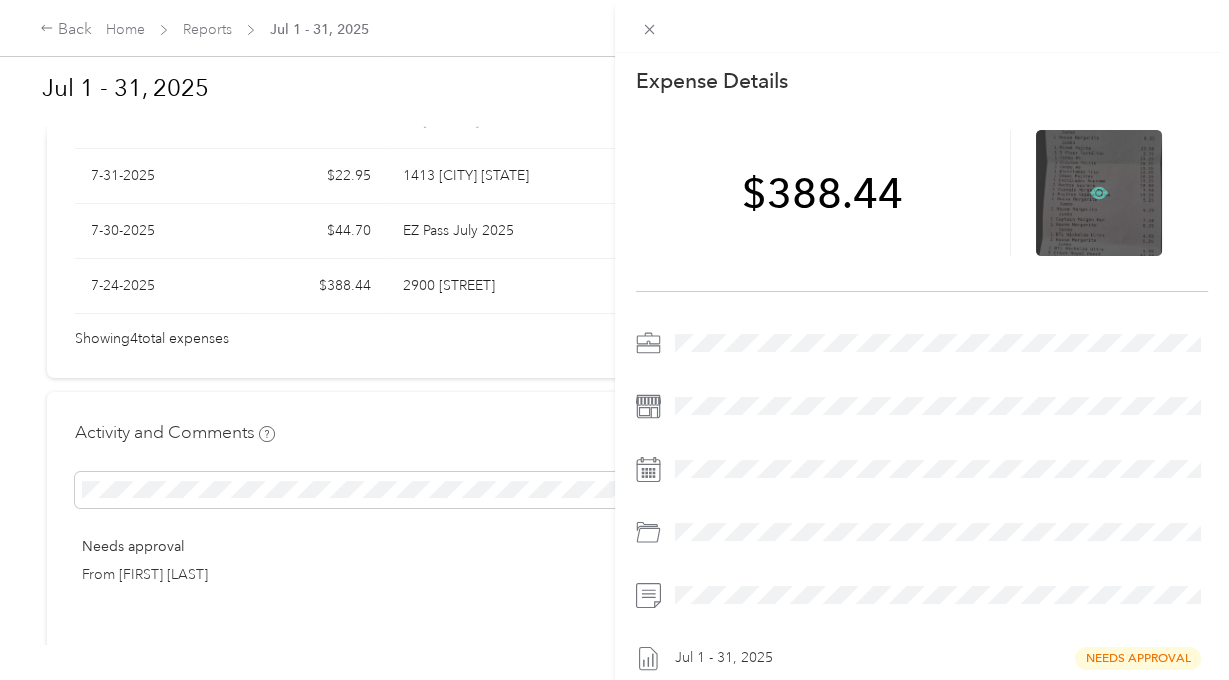 click 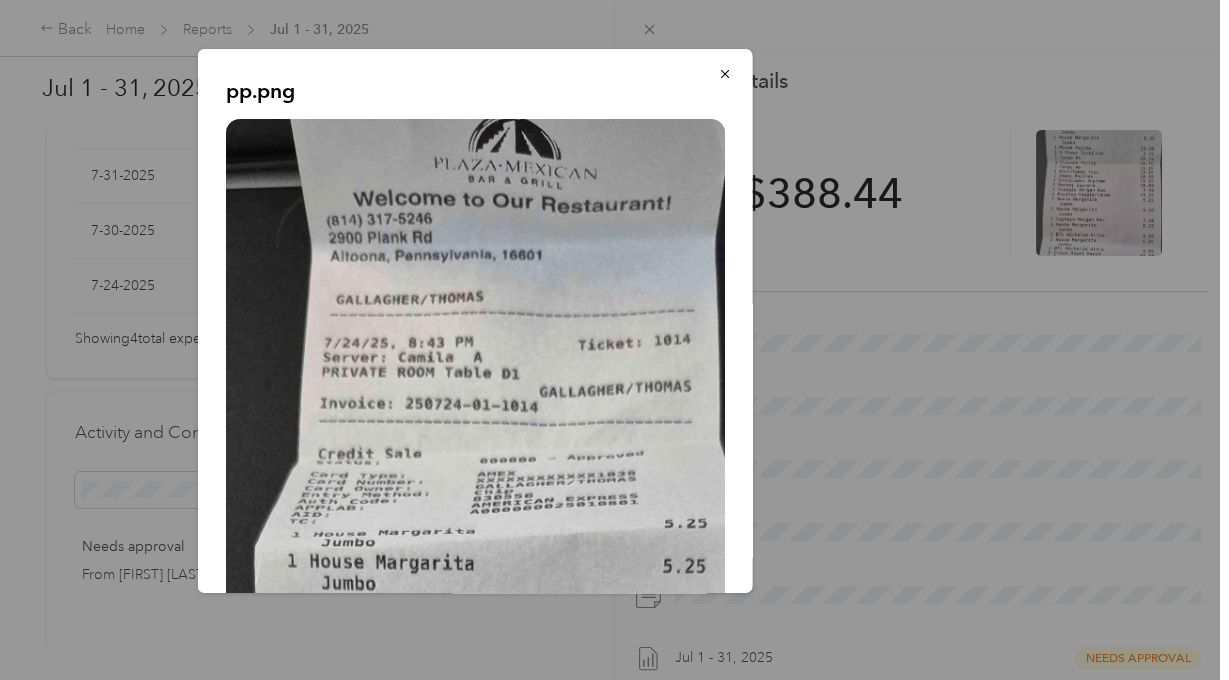 scroll, scrollTop: 510, scrollLeft: 0, axis: vertical 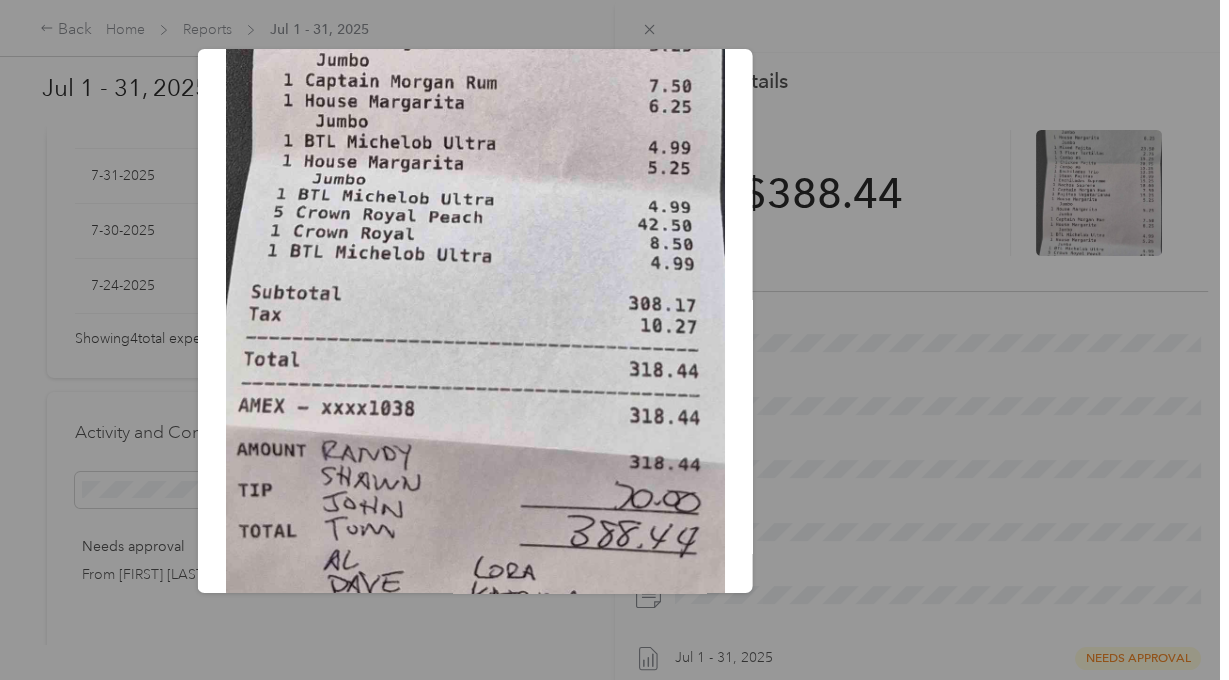click at bounding box center (474, -23) 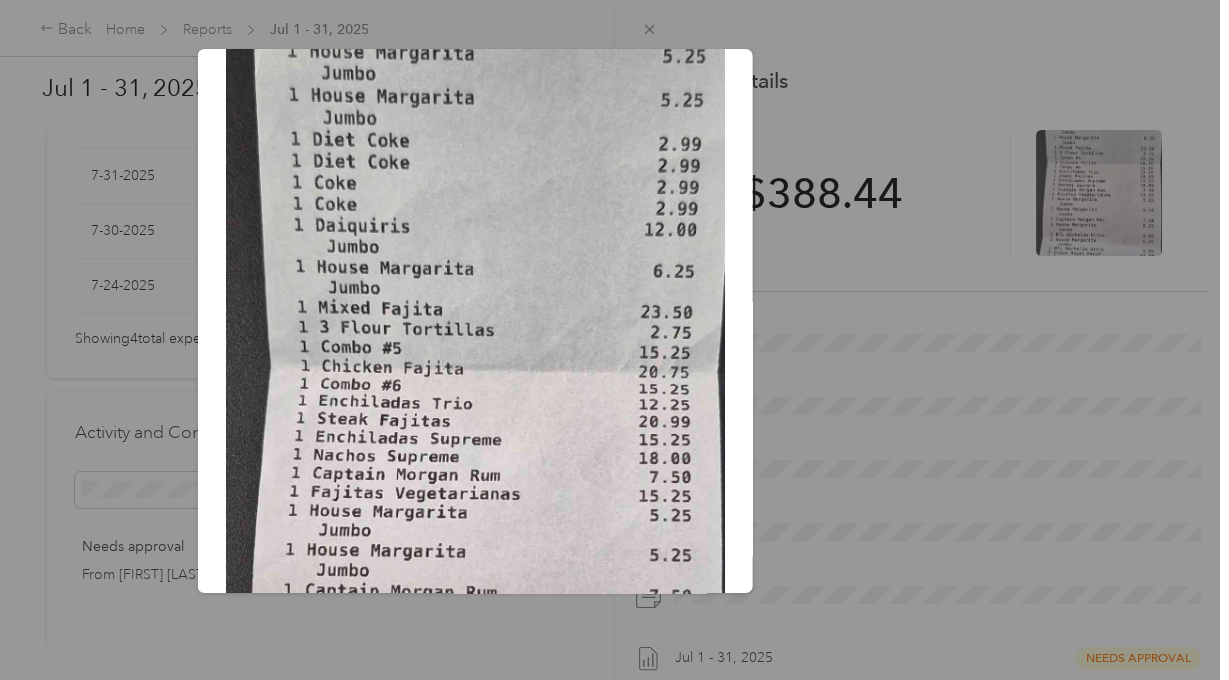 scroll, scrollTop: 0, scrollLeft: 0, axis: both 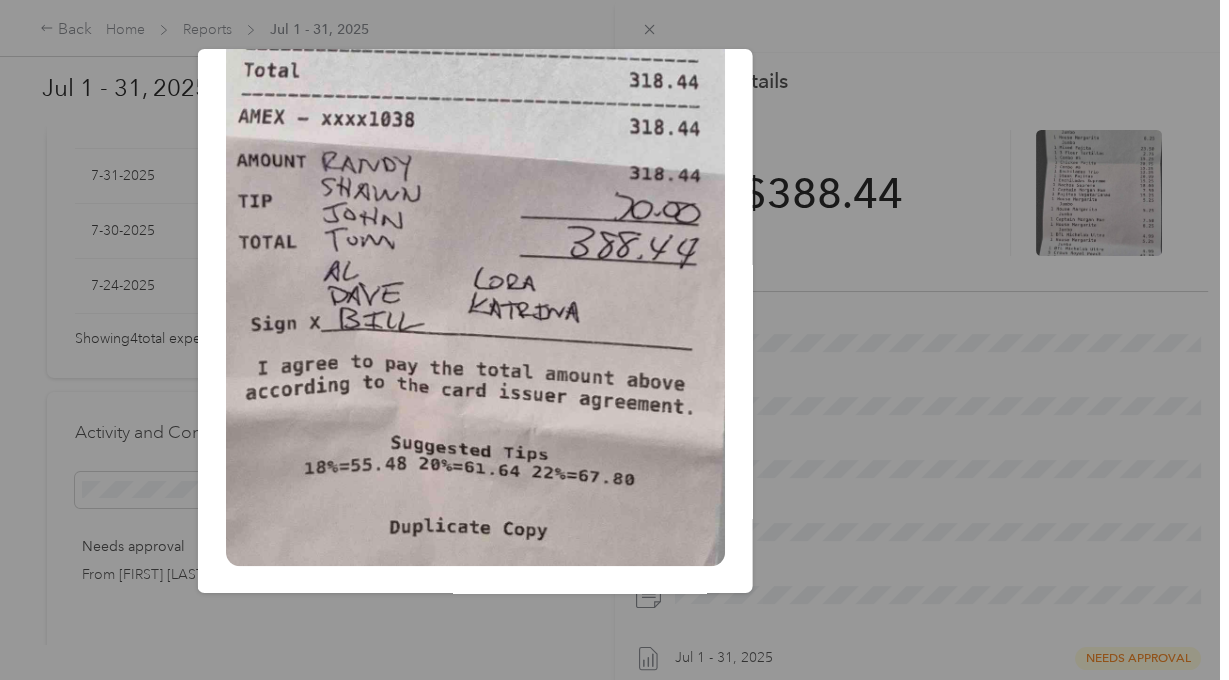 click on "pp.png" at bounding box center (474, 321) 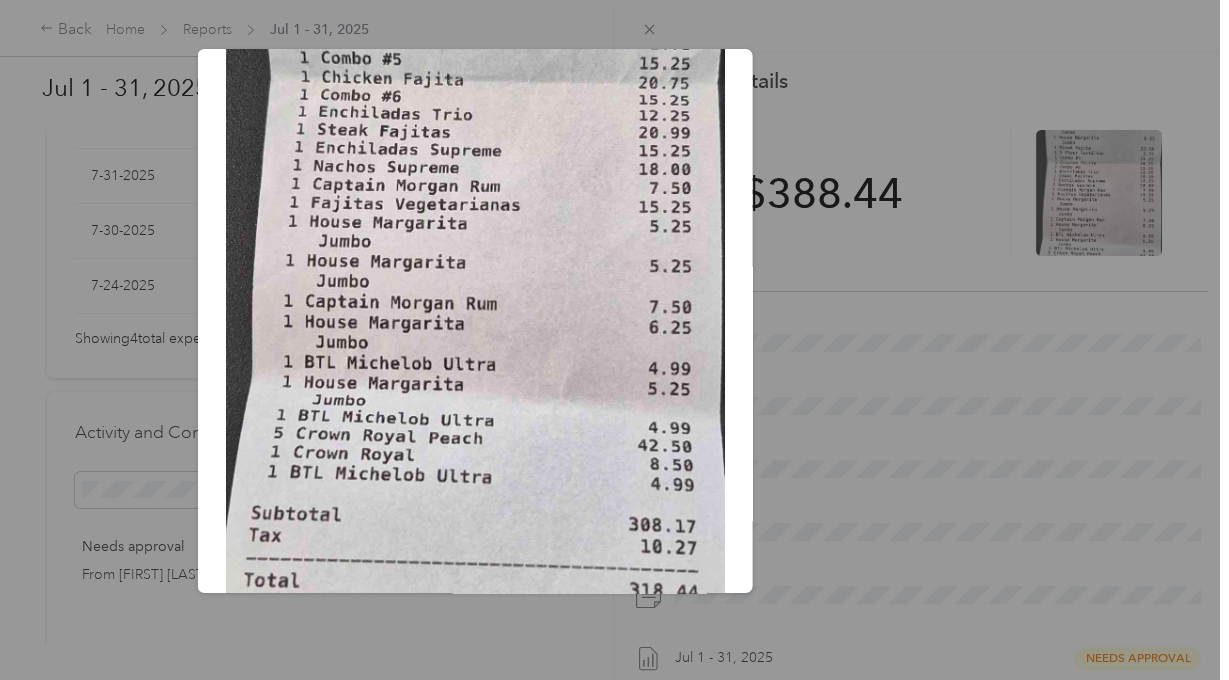 click on "pp.png" at bounding box center [892, 324] 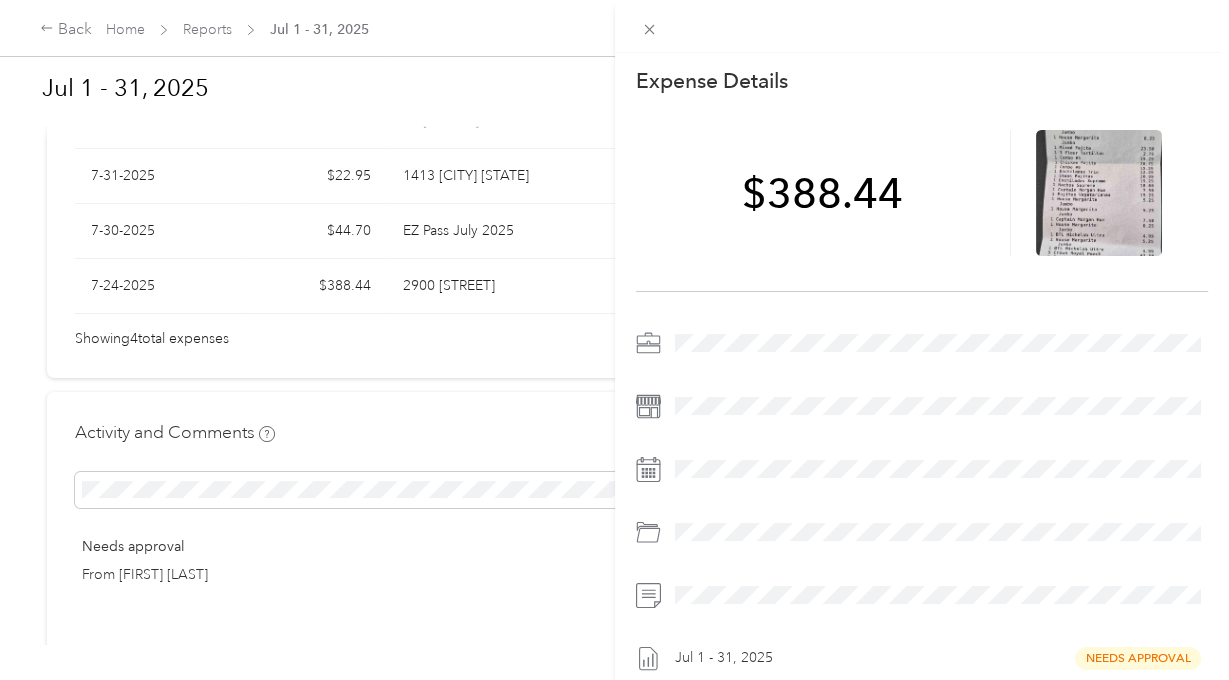 scroll, scrollTop: 611, scrollLeft: 0, axis: vertical 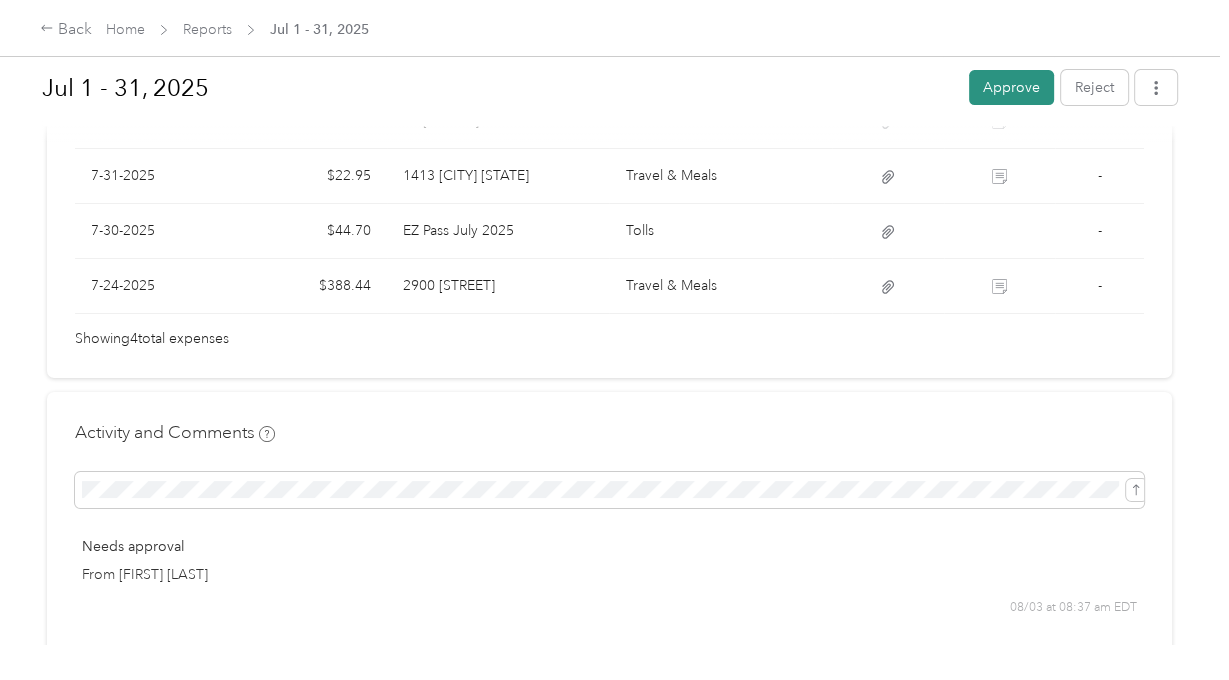 click on "Approve" at bounding box center [1011, 87] 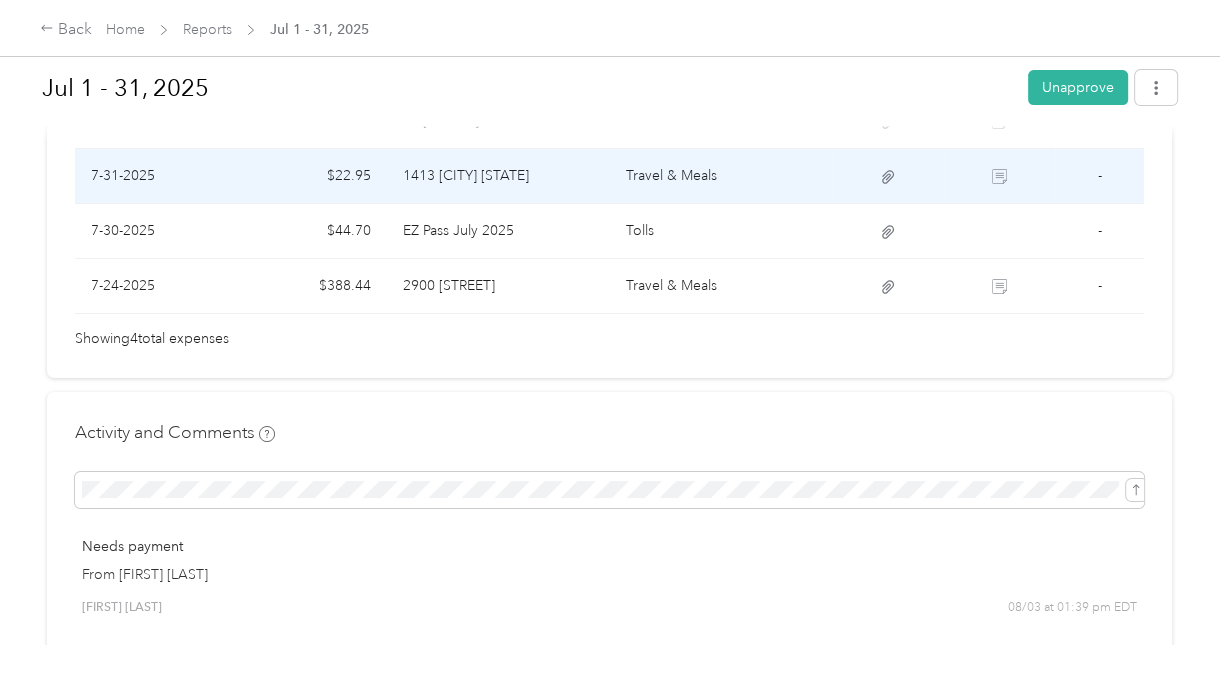 click at bounding box center [887, 176] 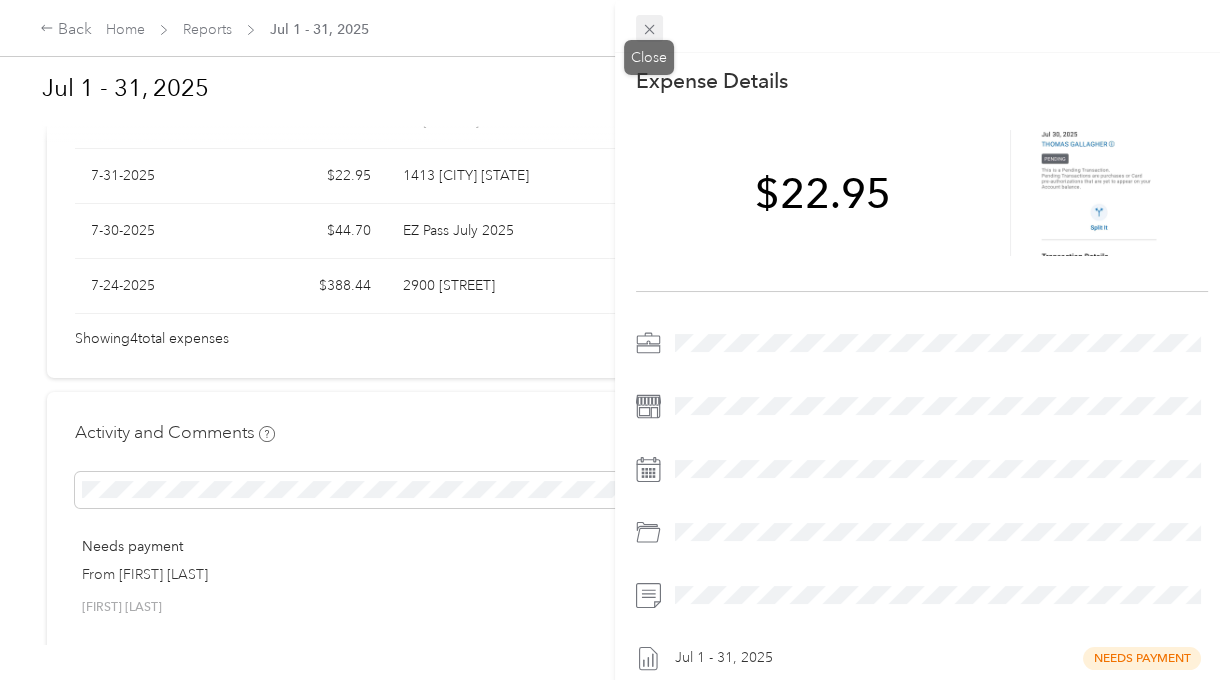 click 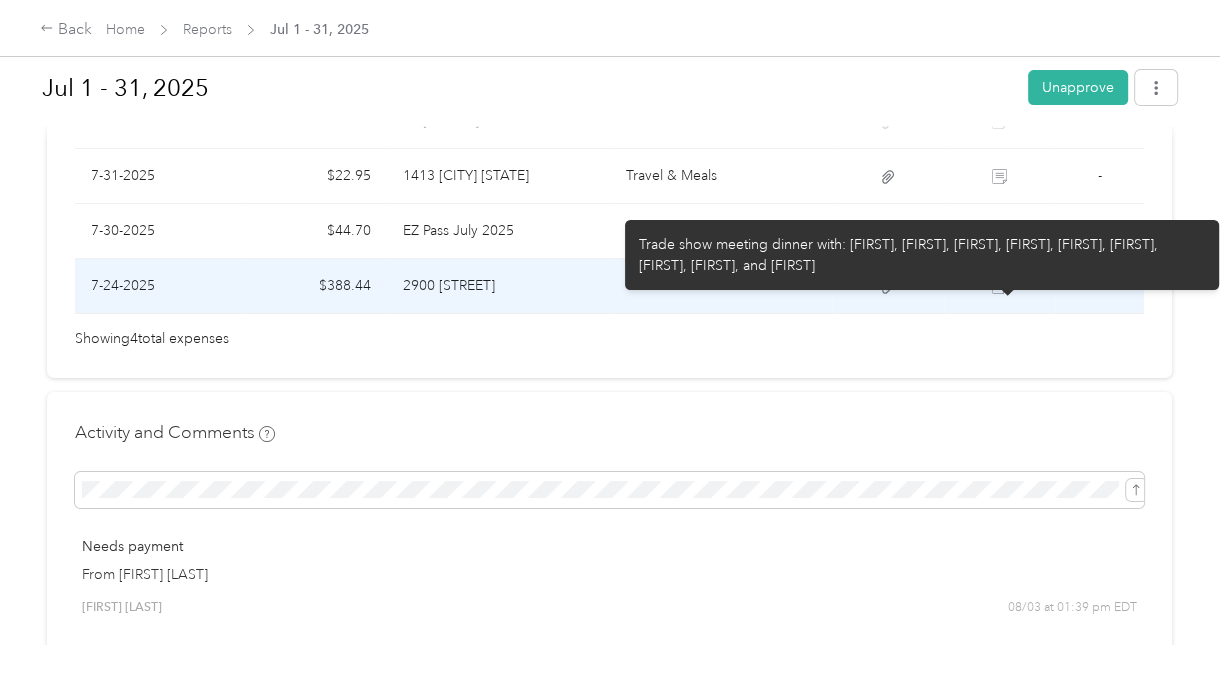 click 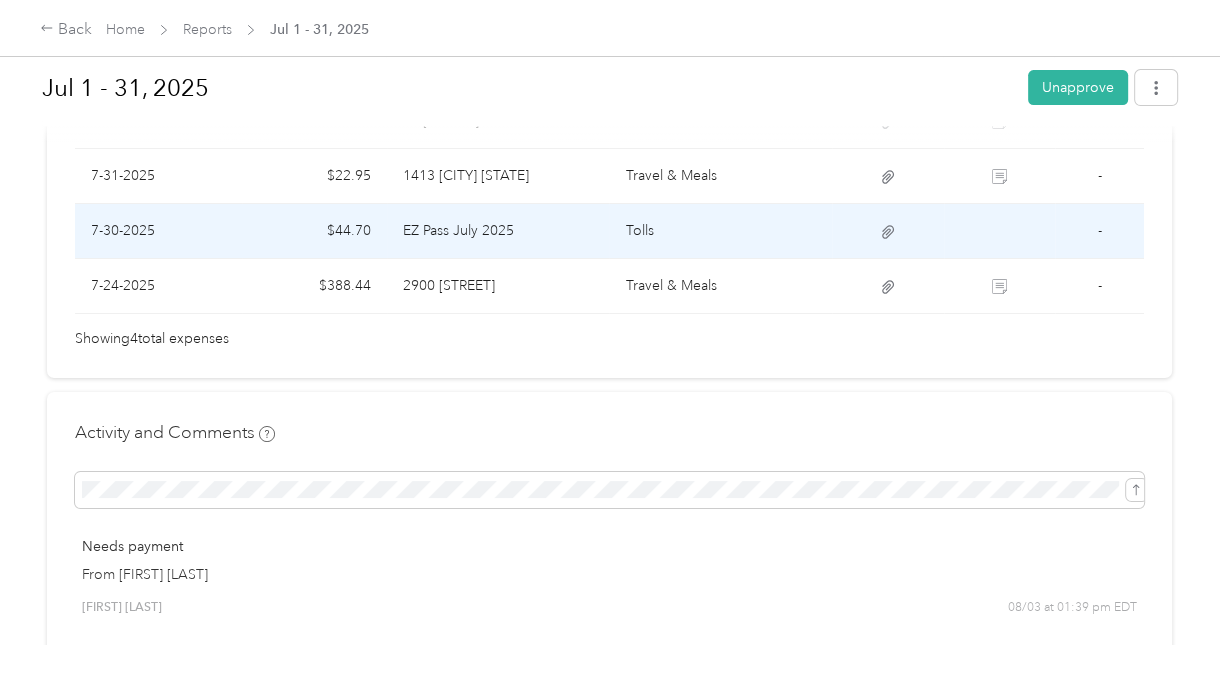 click on "EZ Pass July 2025" at bounding box center [498, 231] 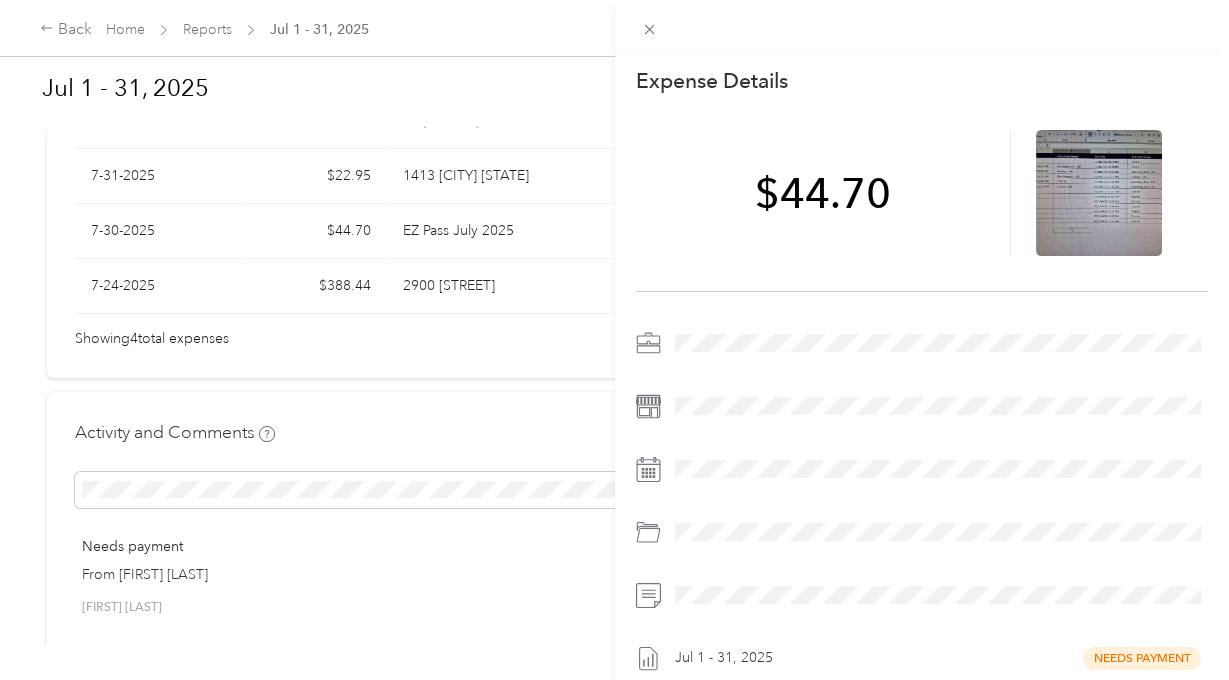 click on "This  expense  cannot be edited because it is either under review, approved, or paid. Contact your Team Manager to edit it.  Expense Details Save $44.70 Jul 1 - 31, 2025 Needs Payment" at bounding box center [614, 340] 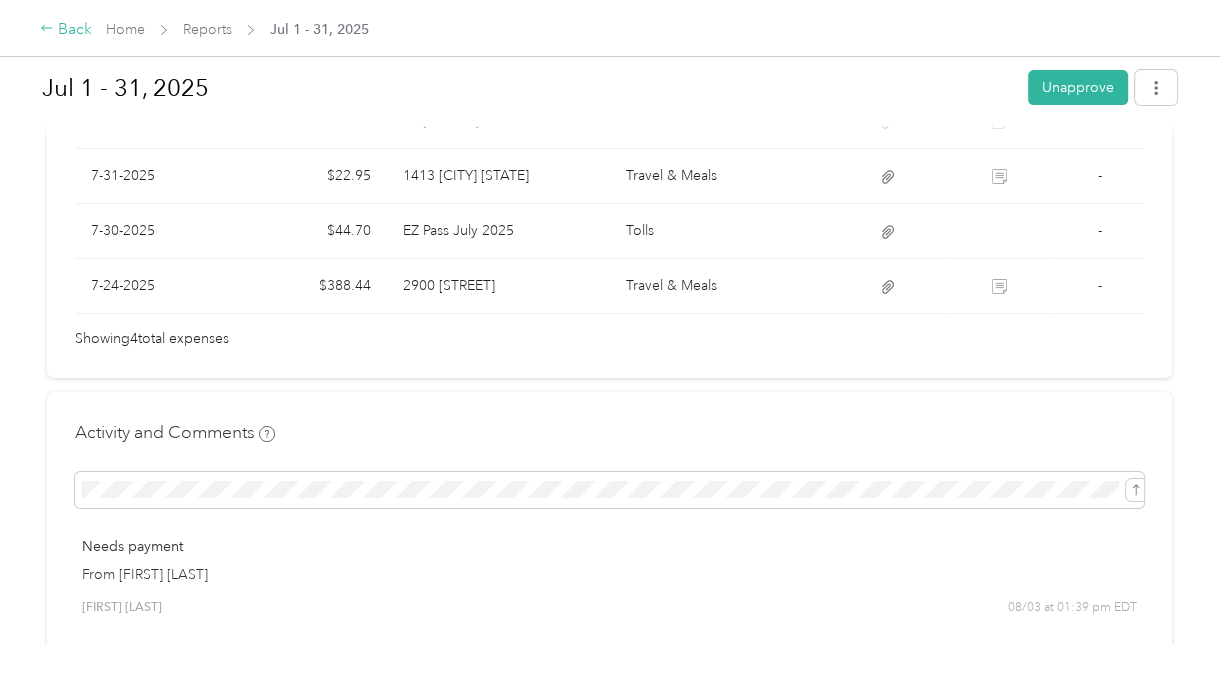 click 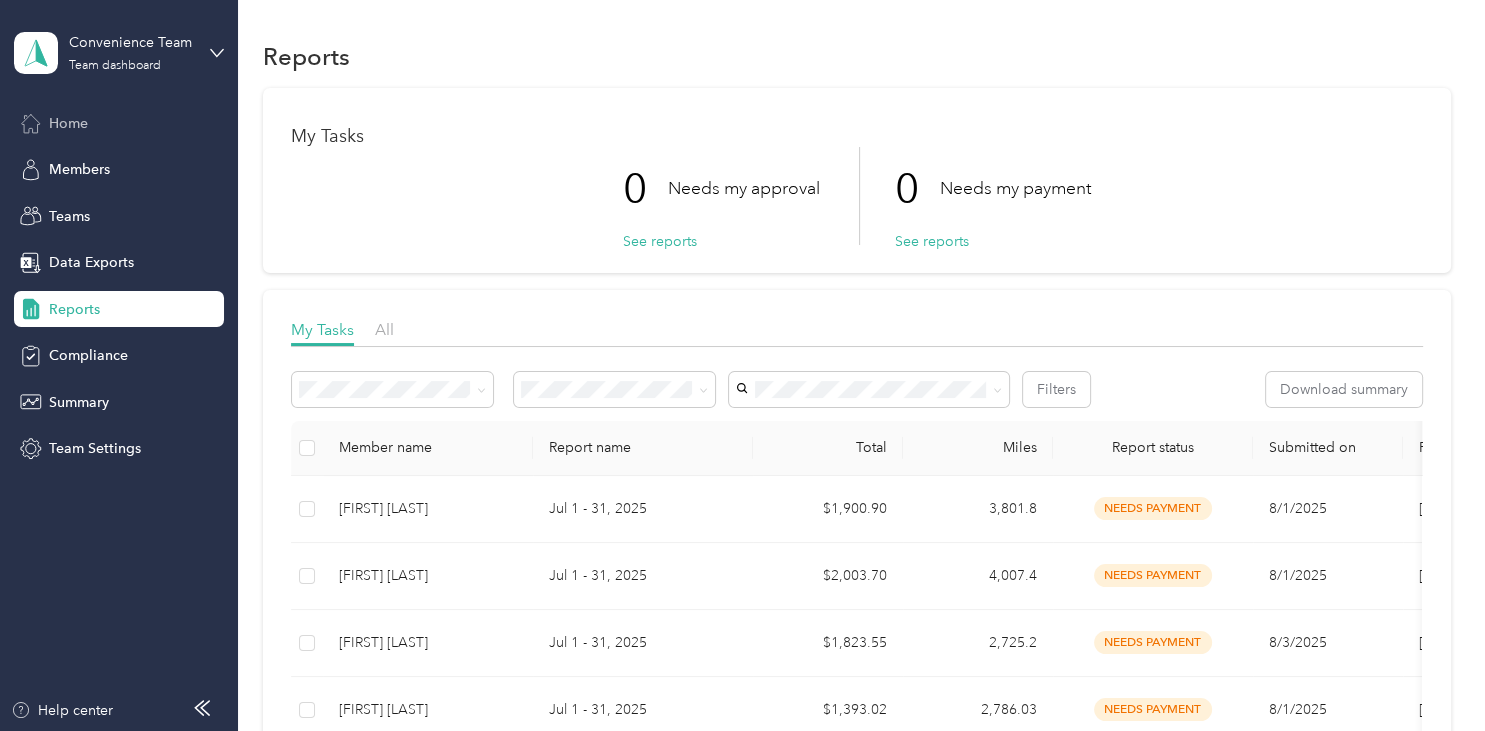 click on "Home" at bounding box center (119, 123) 